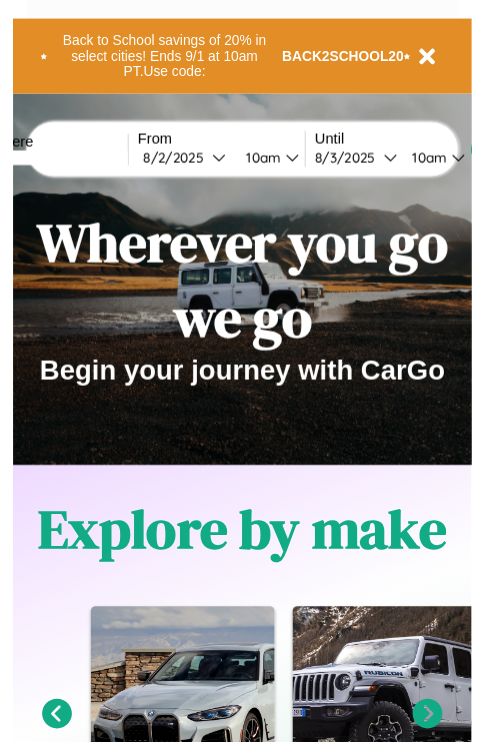 scroll, scrollTop: 0, scrollLeft: 0, axis: both 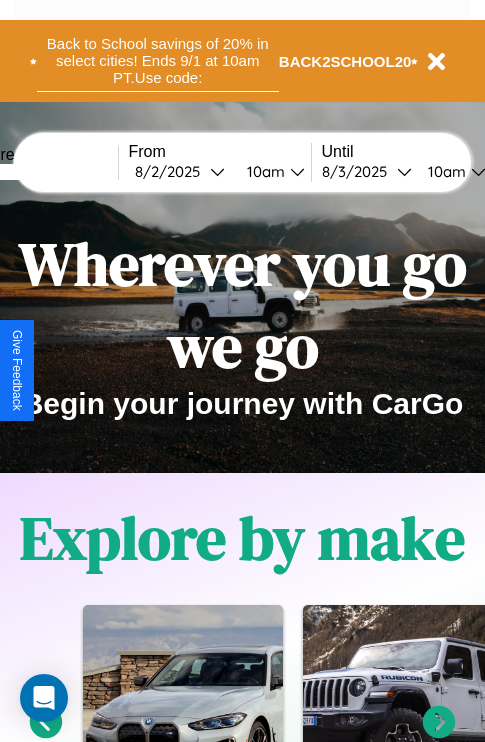 click on "Back to School savings of 20% in select cities! Ends 9/1 at 10am PT.  Use code:" at bounding box center (158, 61) 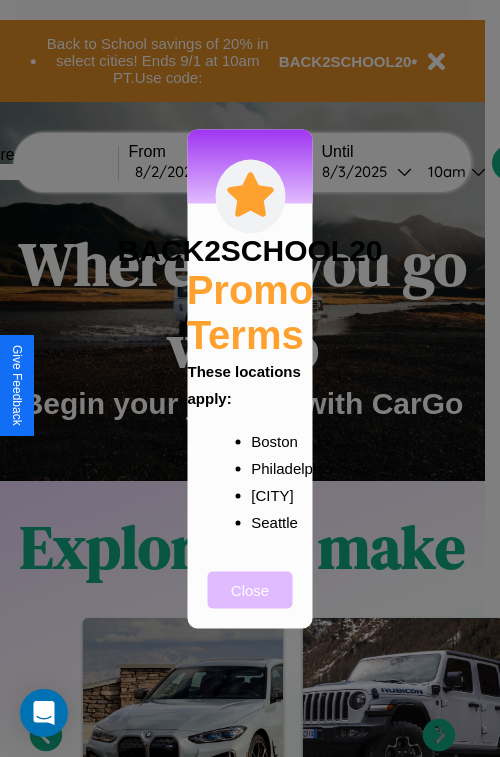 click on "Close" at bounding box center (250, 589) 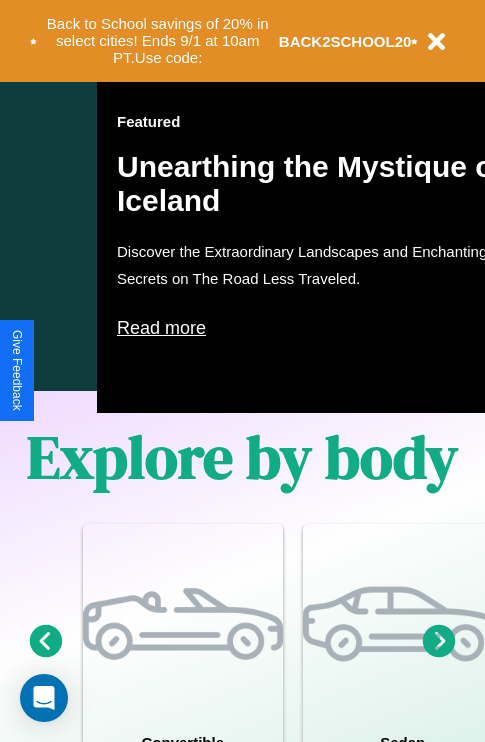 scroll, scrollTop: 1285, scrollLeft: 0, axis: vertical 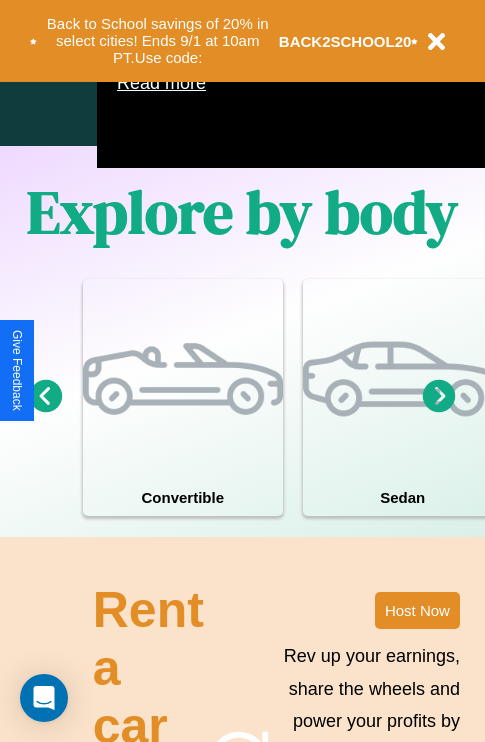 click 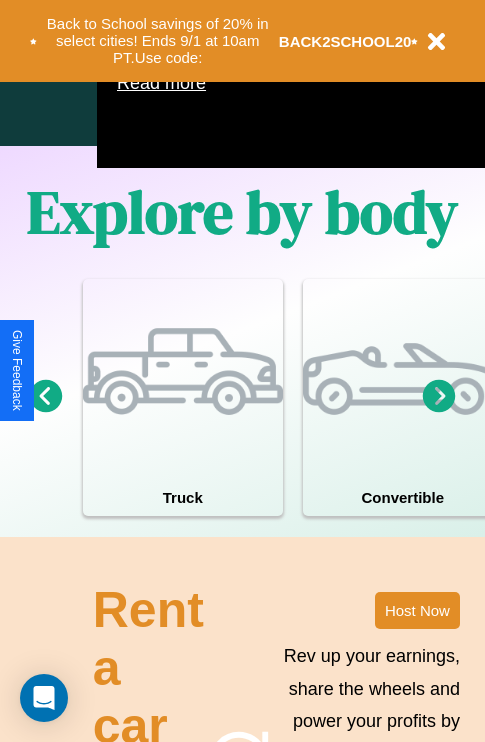 click 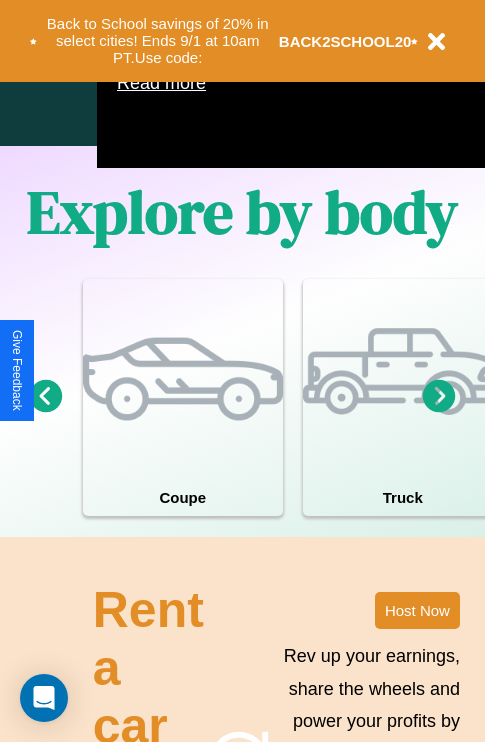 click 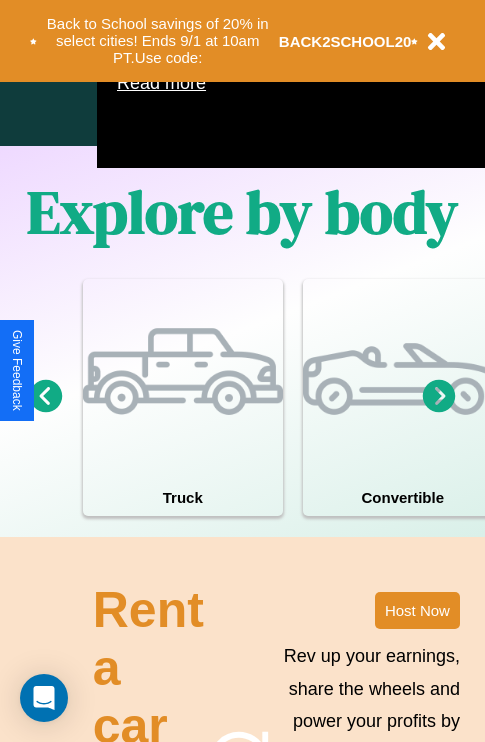 click 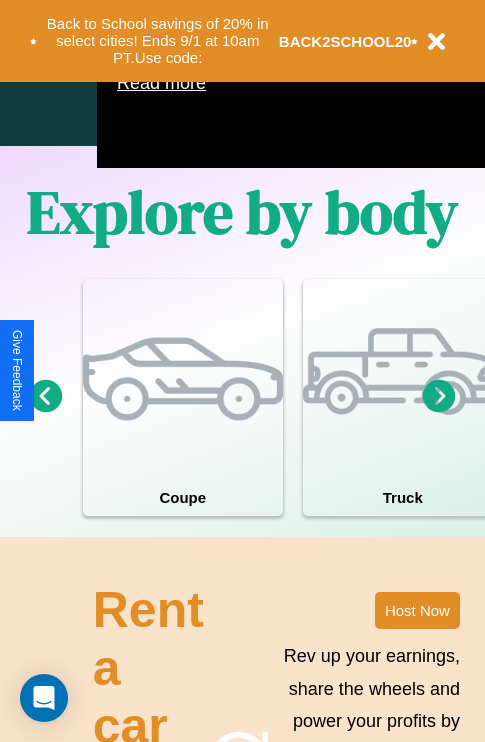 click 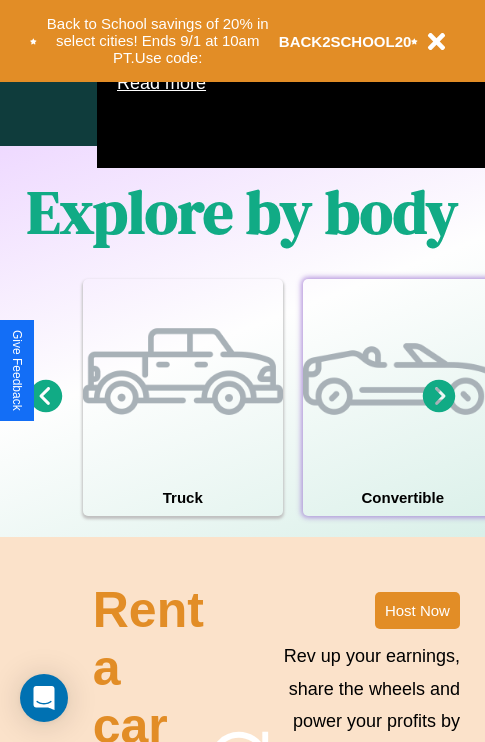 click at bounding box center (403, 379) 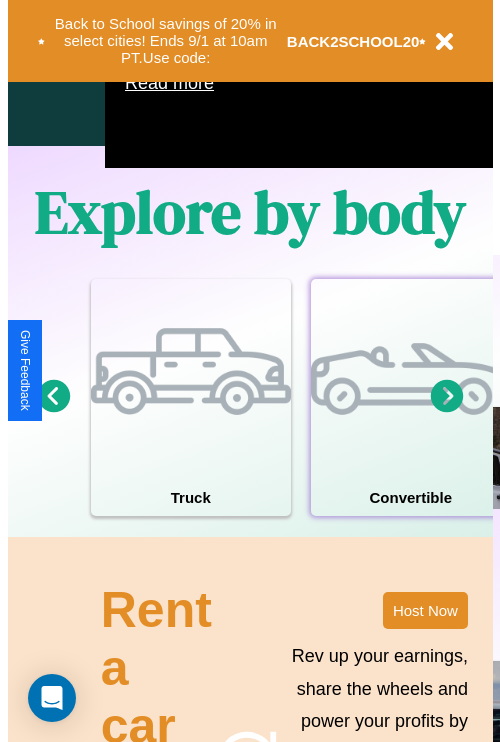 scroll, scrollTop: 0, scrollLeft: 0, axis: both 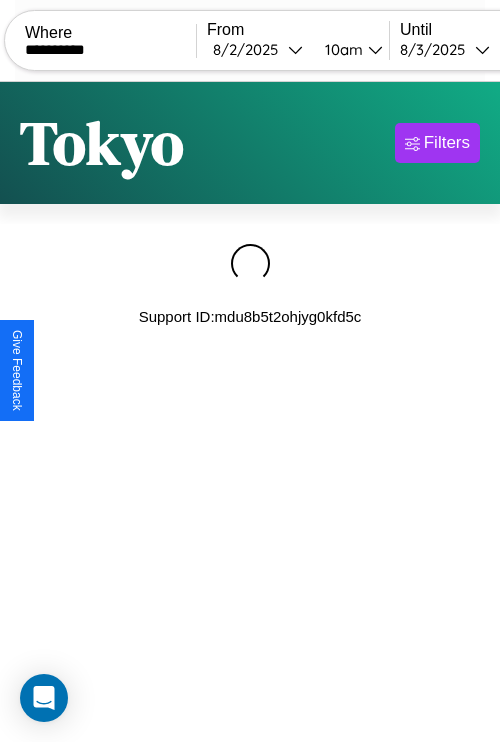 type on "**********" 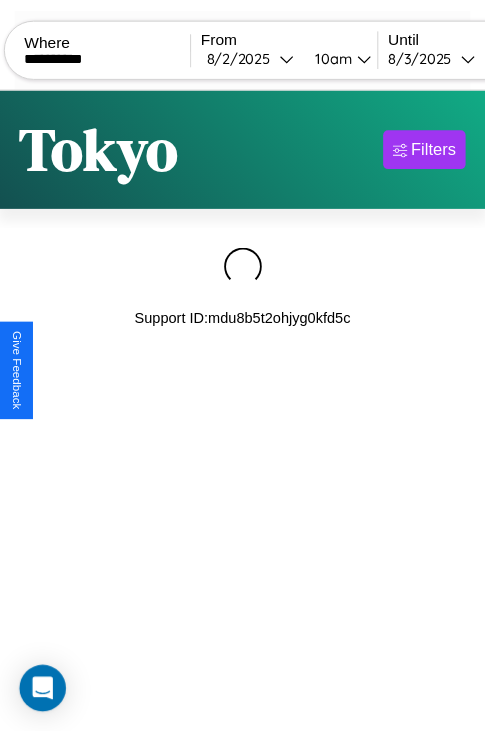 scroll, scrollTop: 0, scrollLeft: 158, axis: horizontal 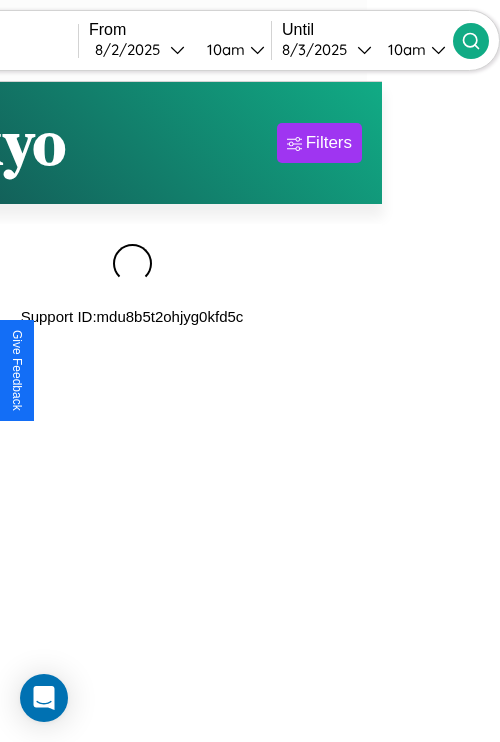 click 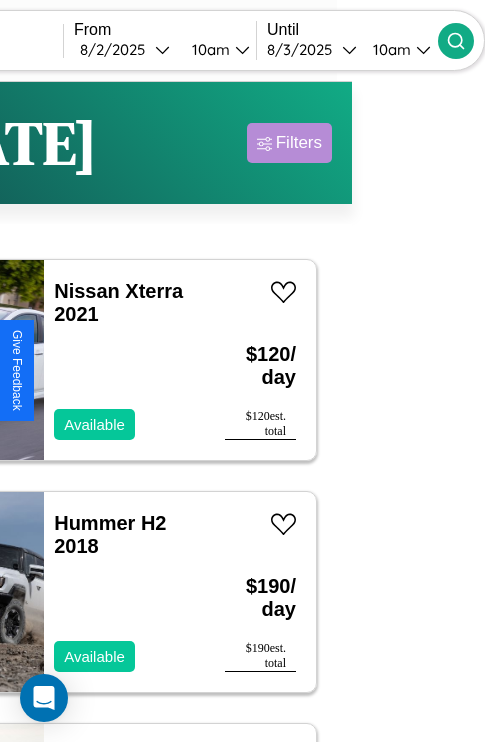click on "Filters" at bounding box center (299, 143) 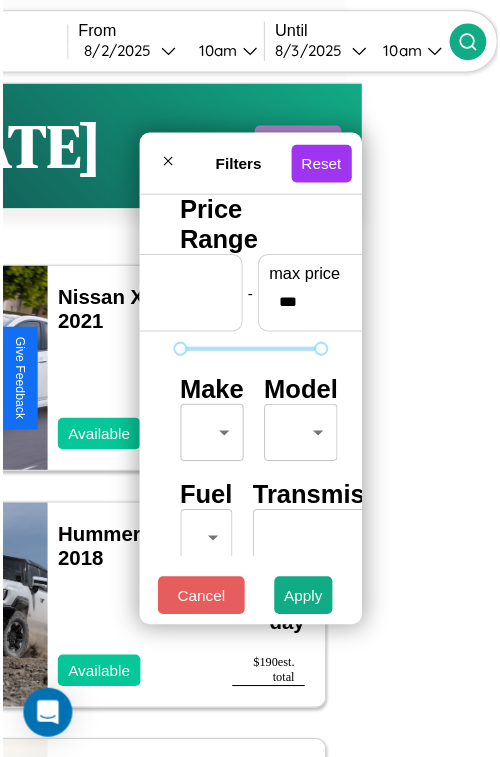 scroll, scrollTop: 59, scrollLeft: 0, axis: vertical 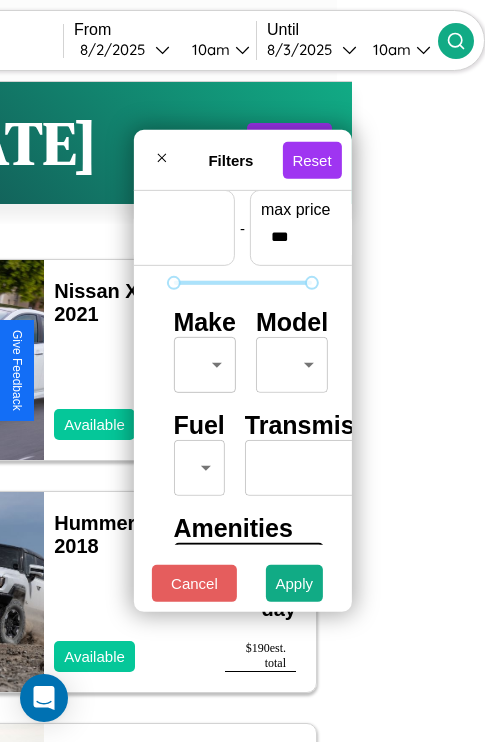 click on "**********" at bounding box center [109, 412] 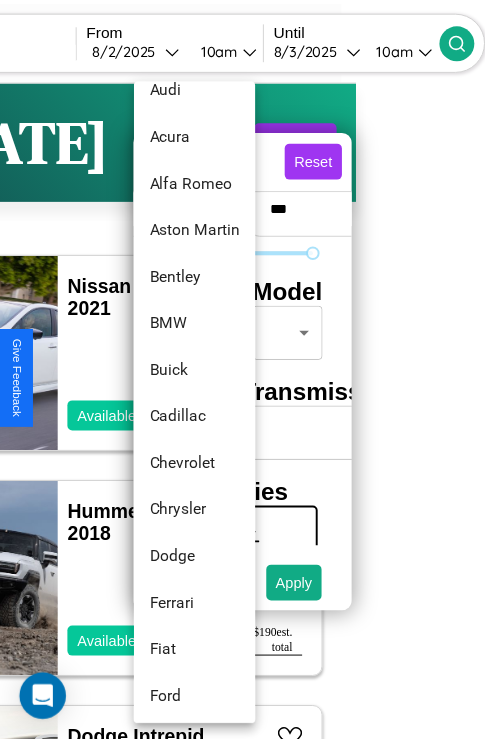 scroll, scrollTop: 134, scrollLeft: 0, axis: vertical 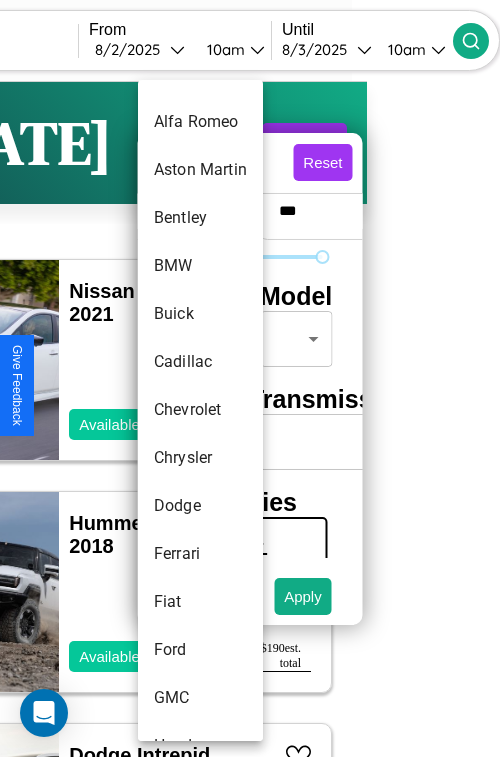 click on "Chevrolet" at bounding box center [200, 410] 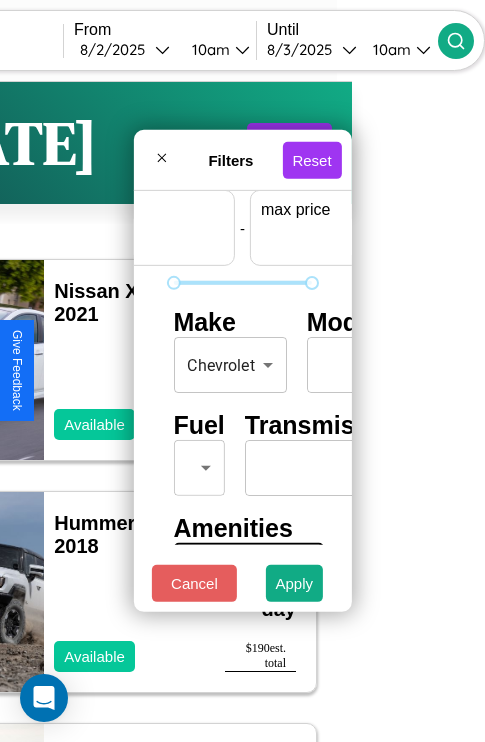 scroll, scrollTop: 59, scrollLeft: 124, axis: both 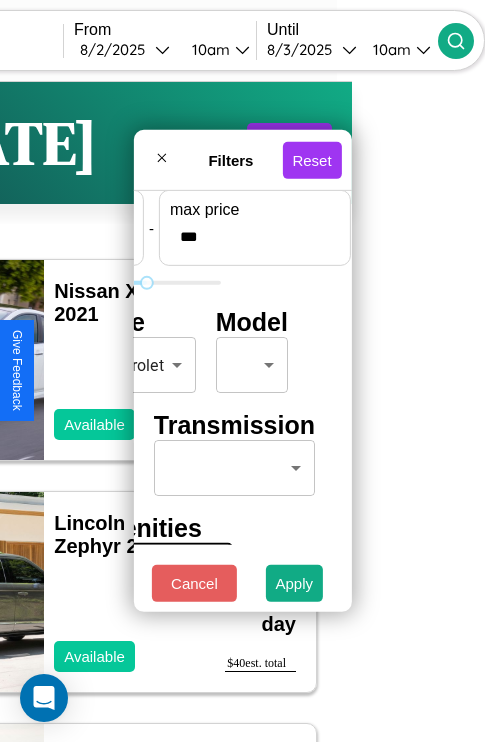 type on "***" 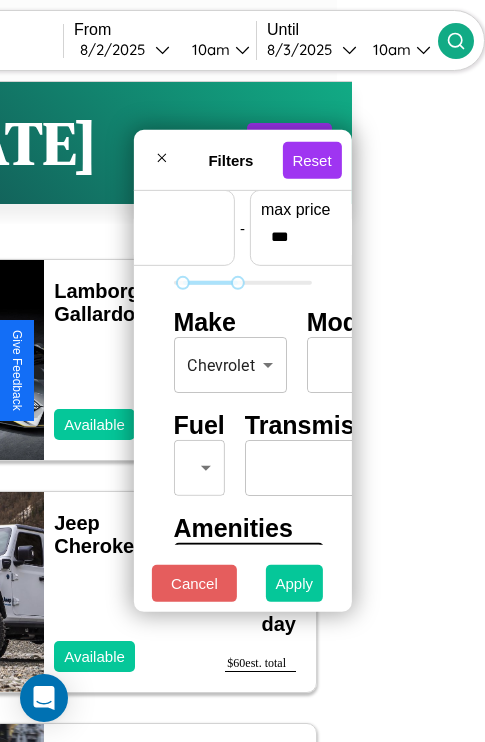 type on "**" 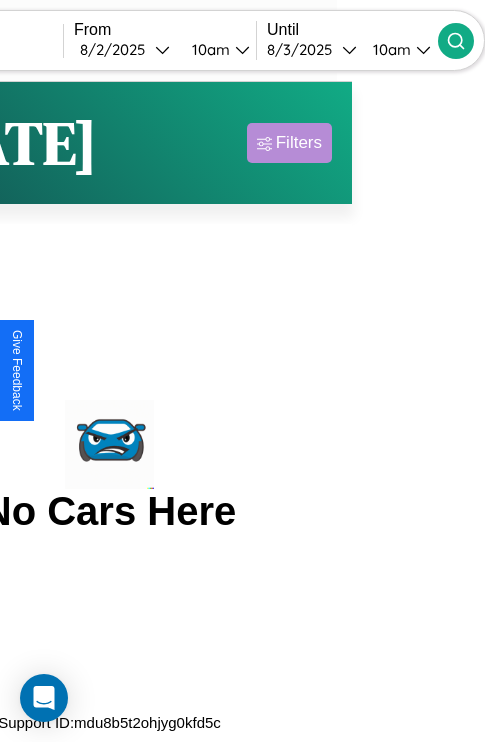 click on "Filters" at bounding box center [299, 143] 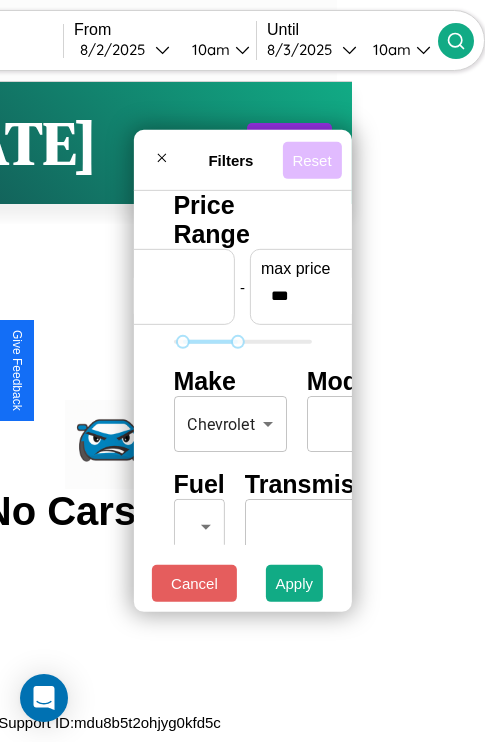 click on "Reset" at bounding box center [311, 159] 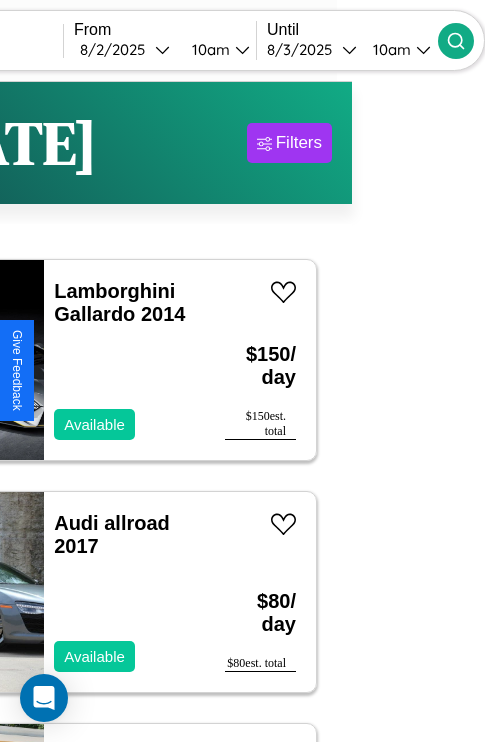 scroll, scrollTop: 95, scrollLeft: 35, axis: both 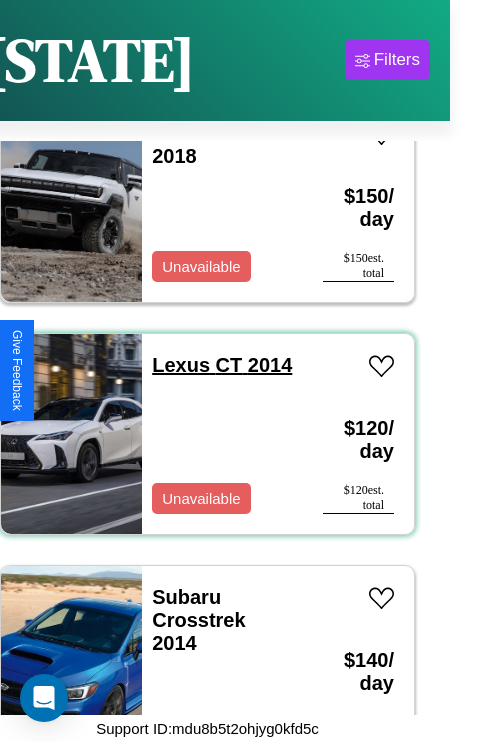 click on "Lexus   CT   2014" at bounding box center (222, 365) 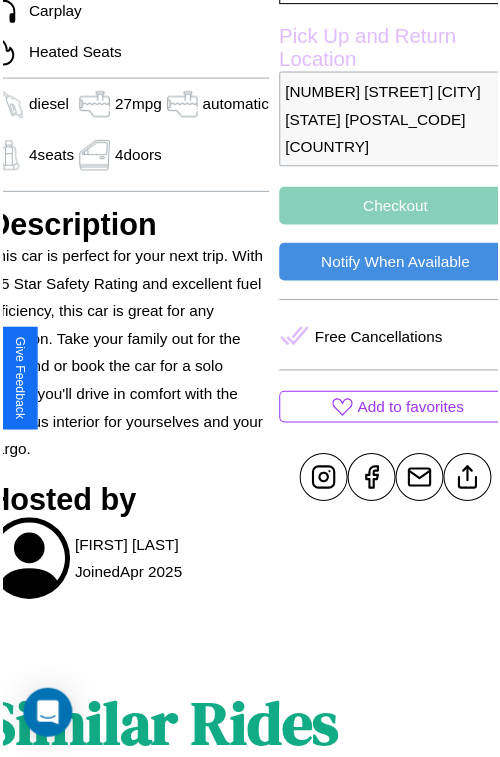 scroll, scrollTop: 696, scrollLeft: 88, axis: both 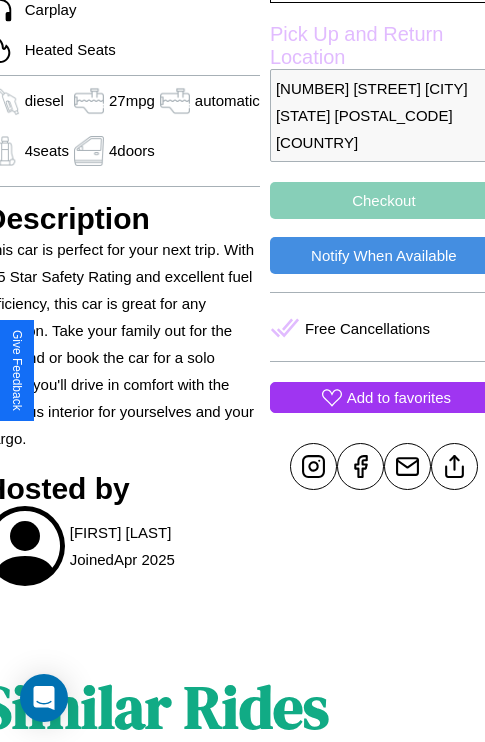 click on "Add to favorites" at bounding box center [399, 397] 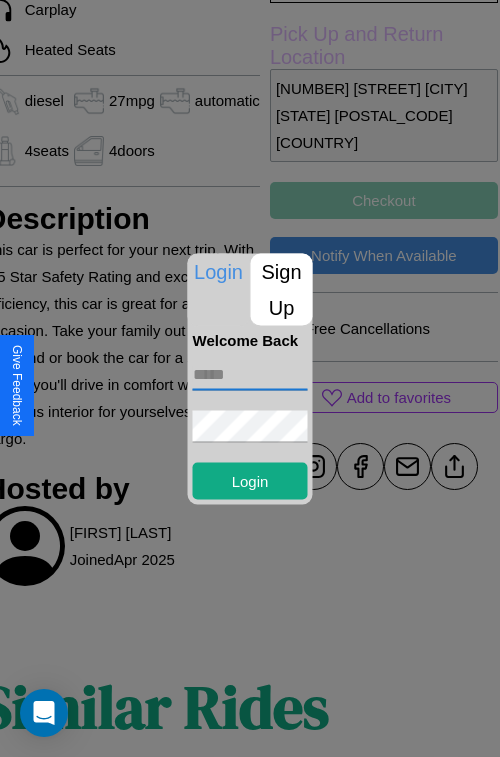 click at bounding box center (250, 374) 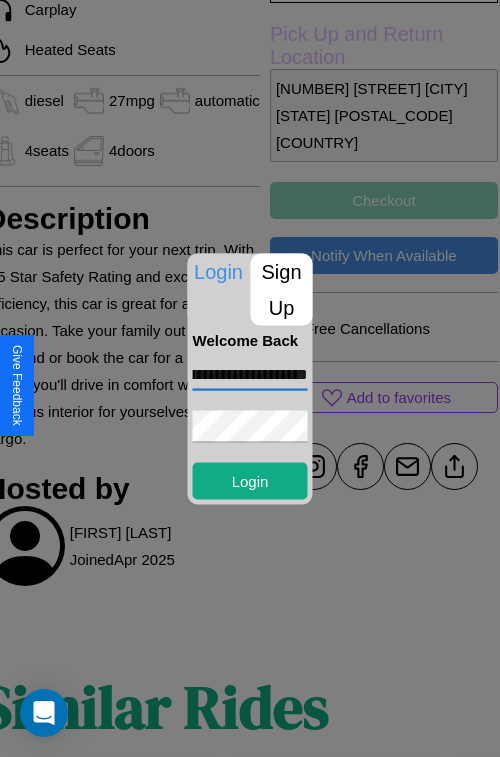 scroll, scrollTop: 0, scrollLeft: 94, axis: horizontal 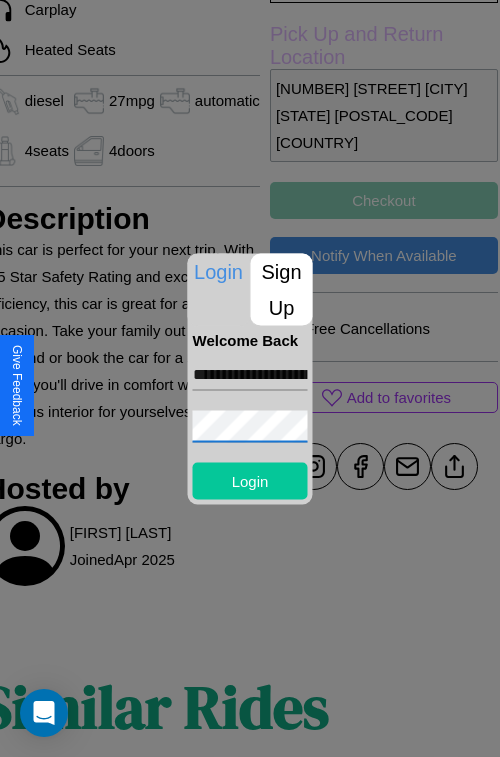 click on "Login" at bounding box center [250, 480] 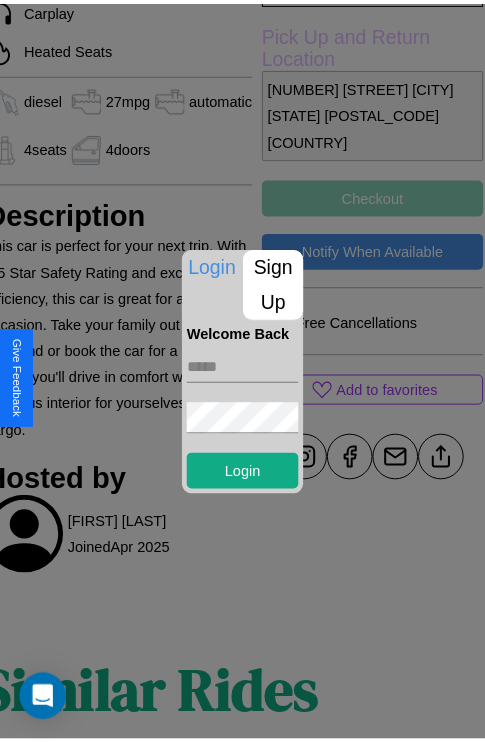 scroll, scrollTop: 757, scrollLeft: 88, axis: both 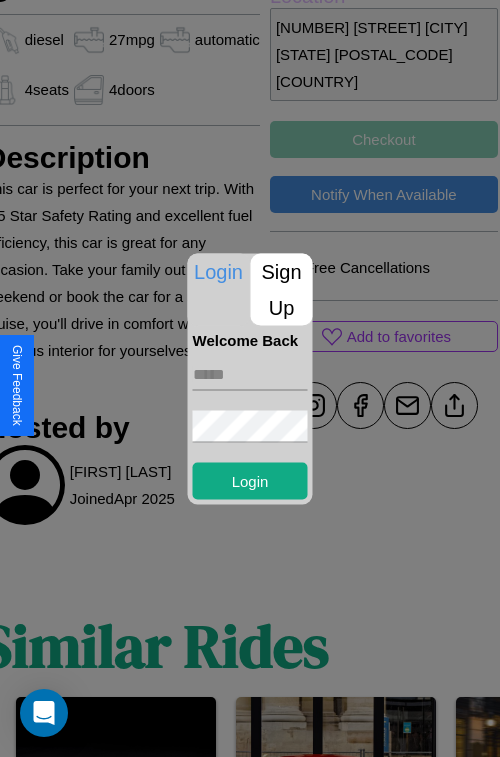 click at bounding box center (250, 378) 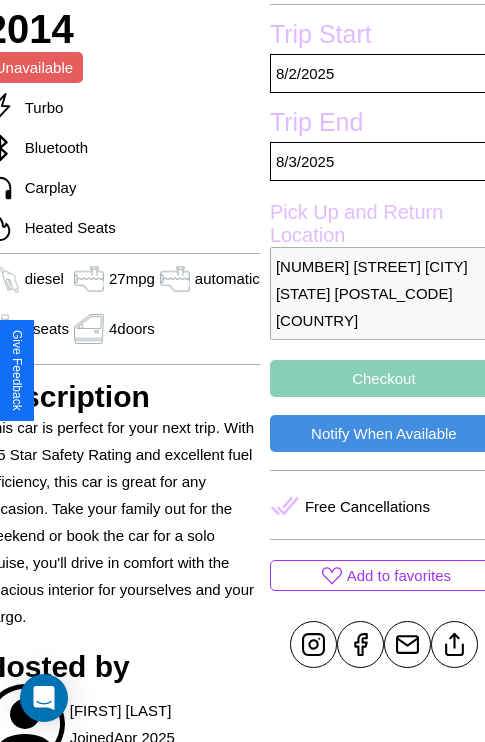 scroll, scrollTop: 499, scrollLeft: 88, axis: both 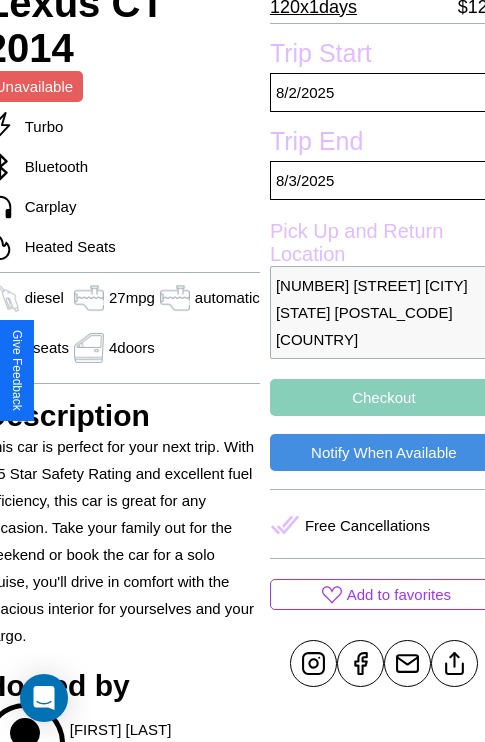 click on "Checkout" at bounding box center (384, 397) 